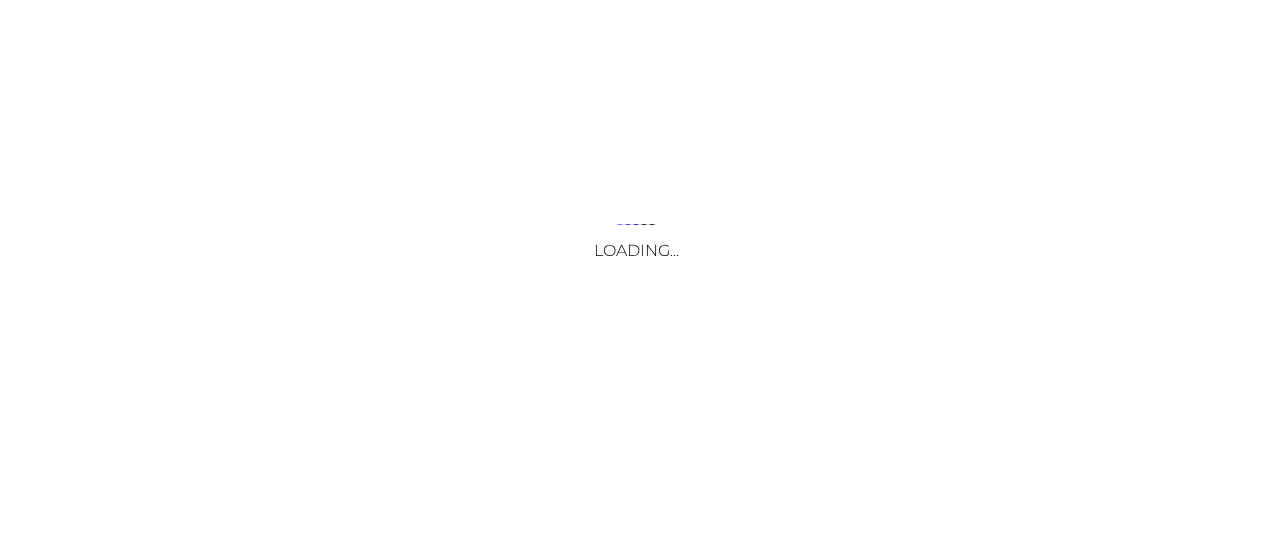 scroll, scrollTop: 0, scrollLeft: 0, axis: both 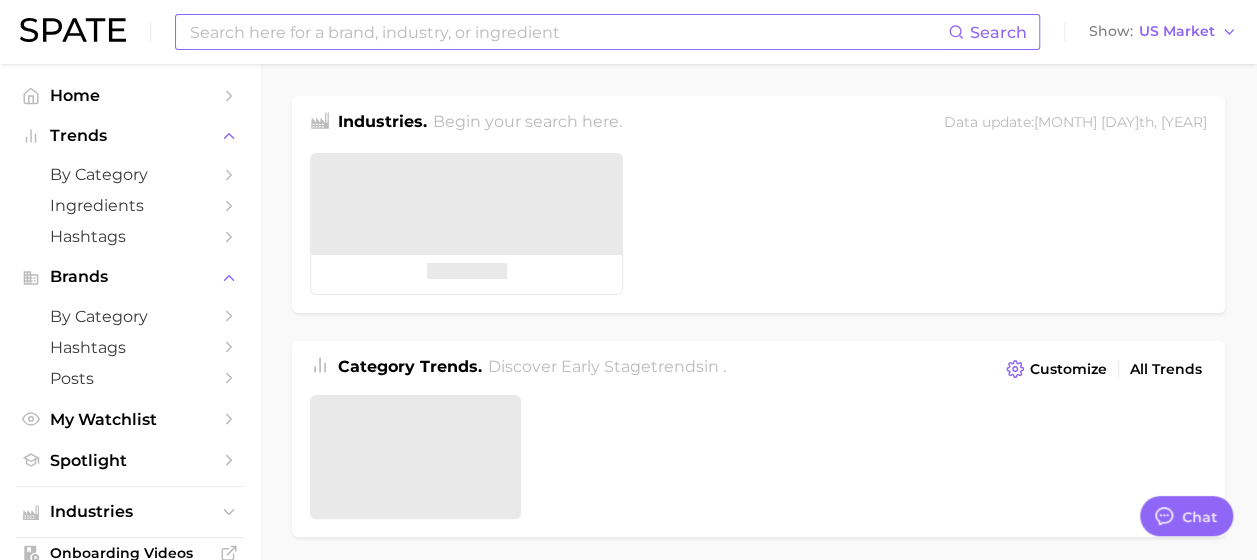 type on "x" 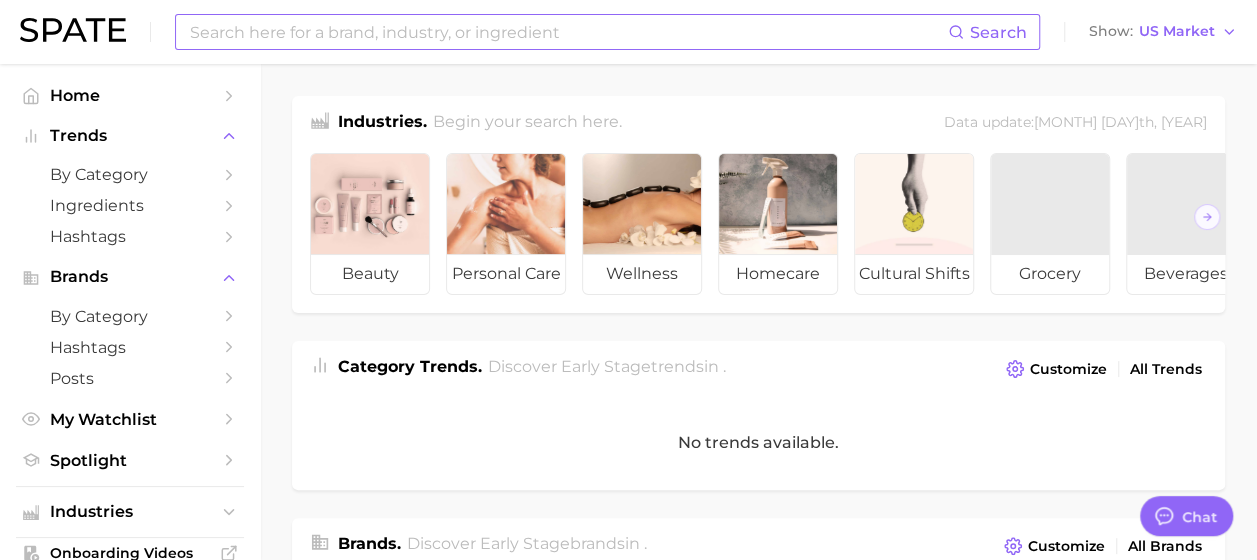 click at bounding box center [568, 32] 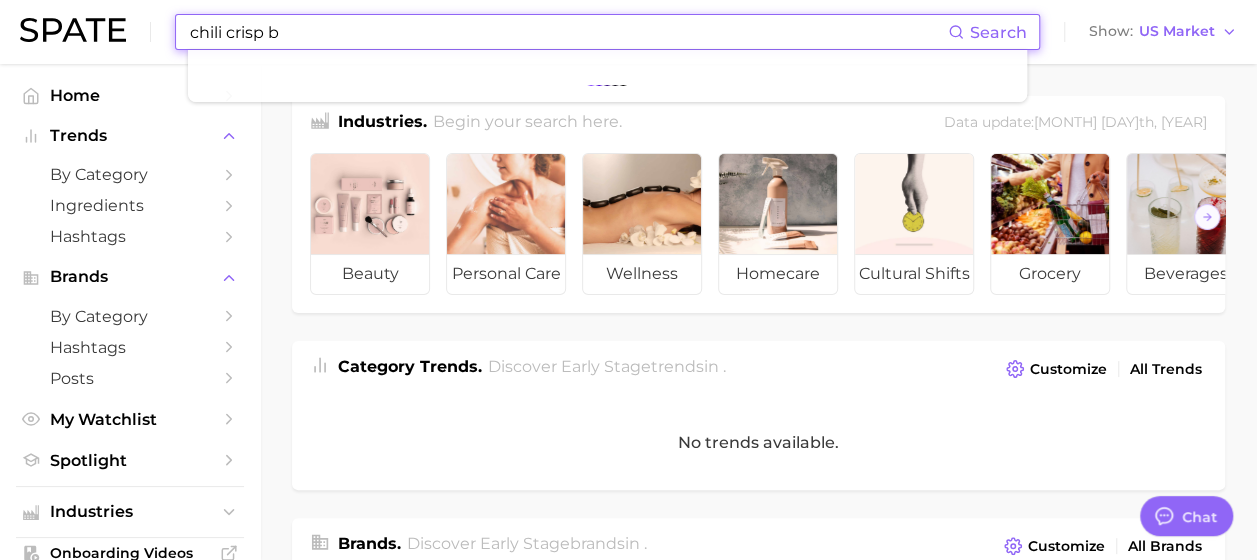 type on "chili crisp" 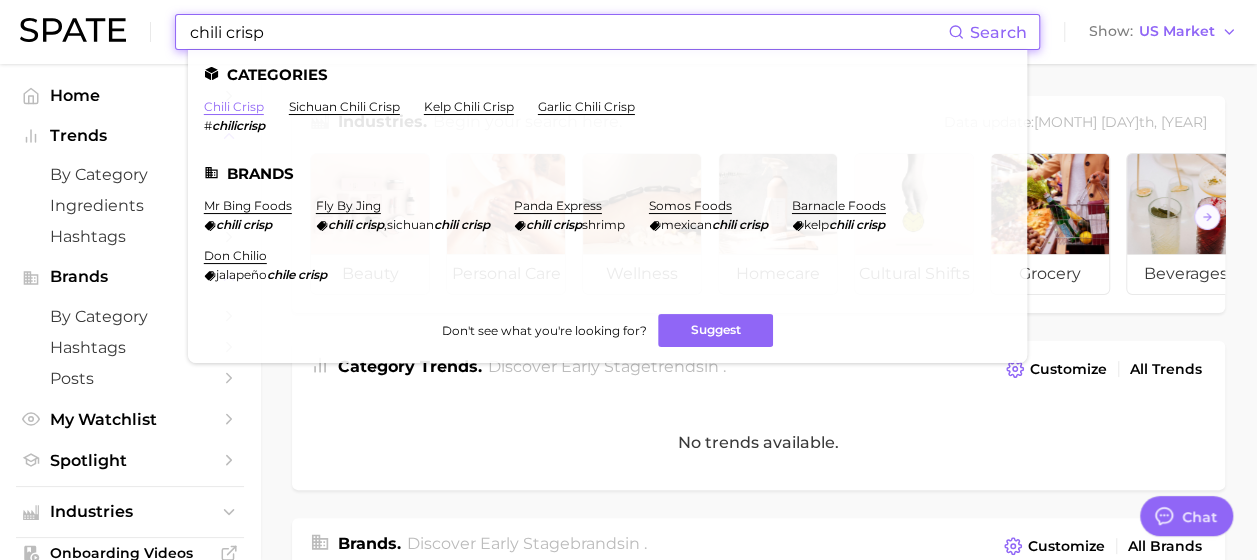 click on "chili crisp" at bounding box center [234, 106] 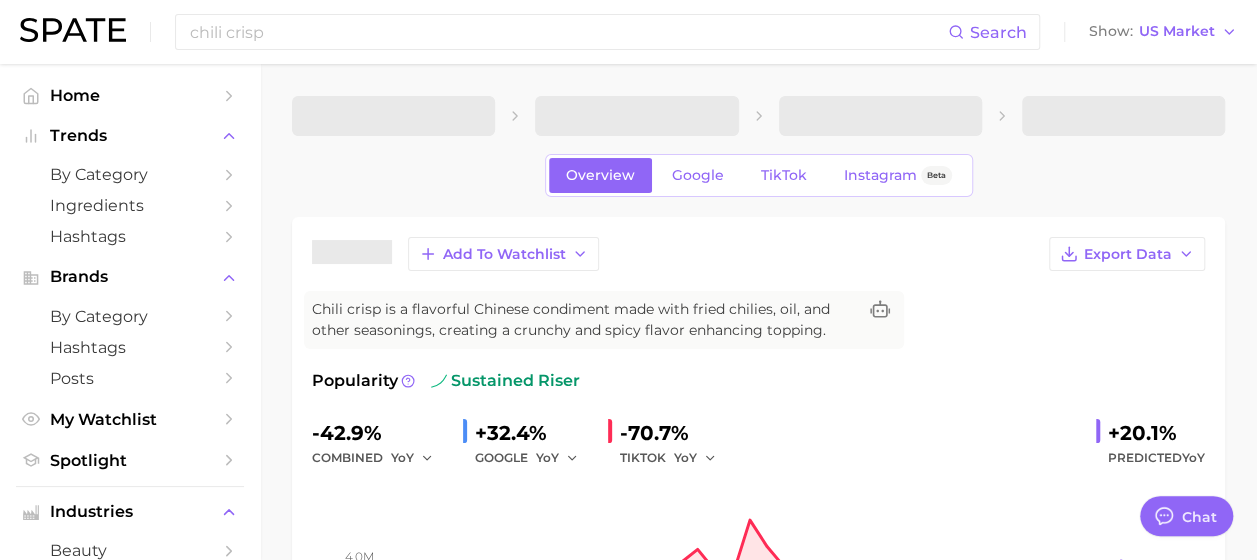 type on "x" 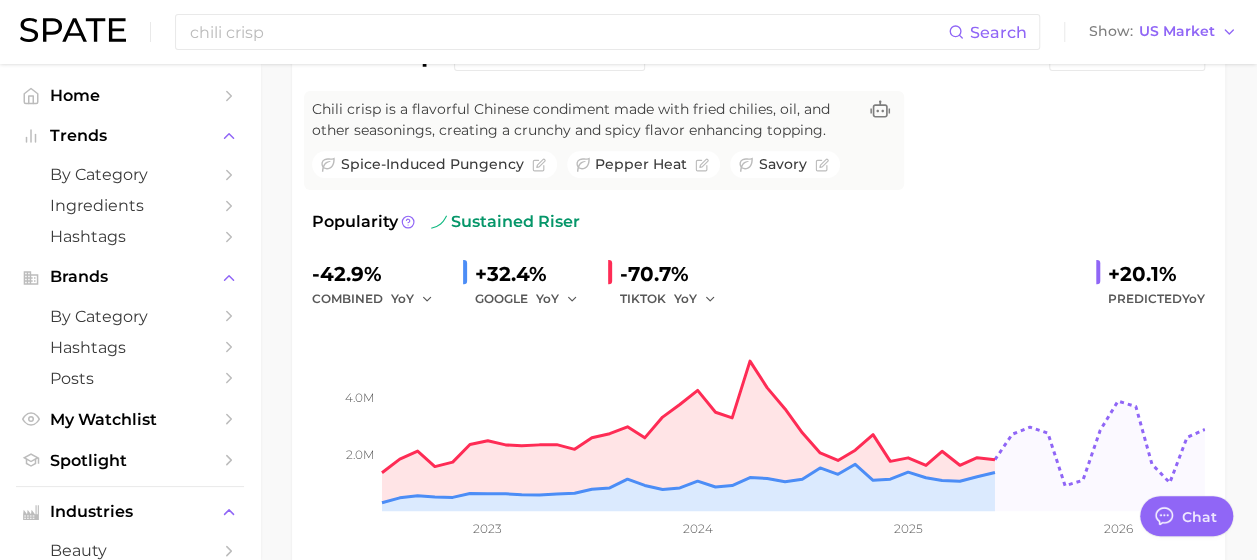 scroll, scrollTop: 100, scrollLeft: 0, axis: vertical 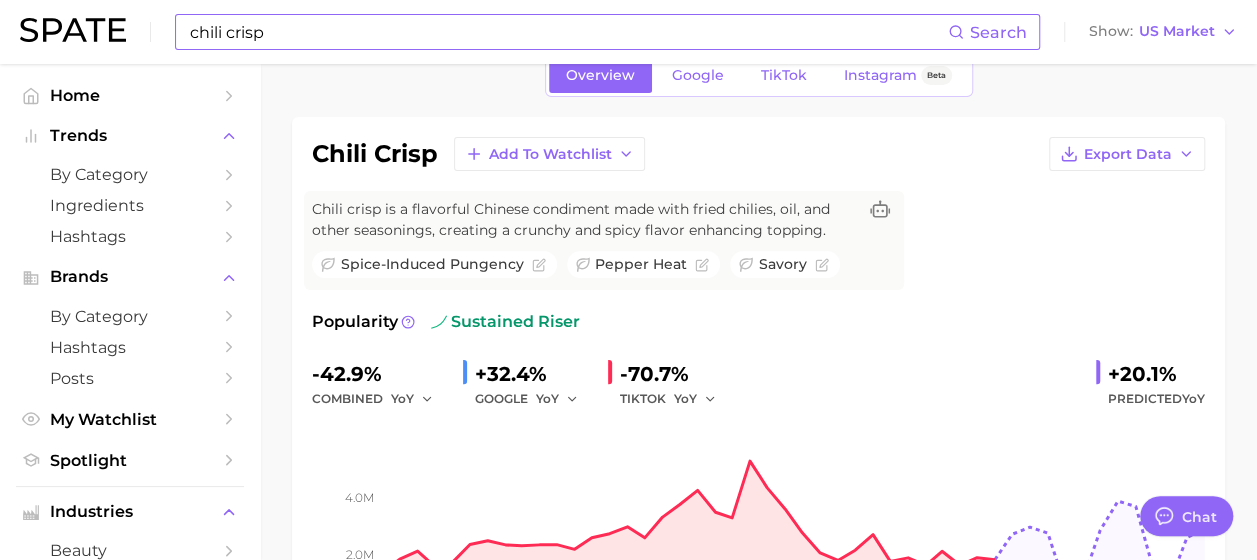 click on "chili crisp" at bounding box center [568, 32] 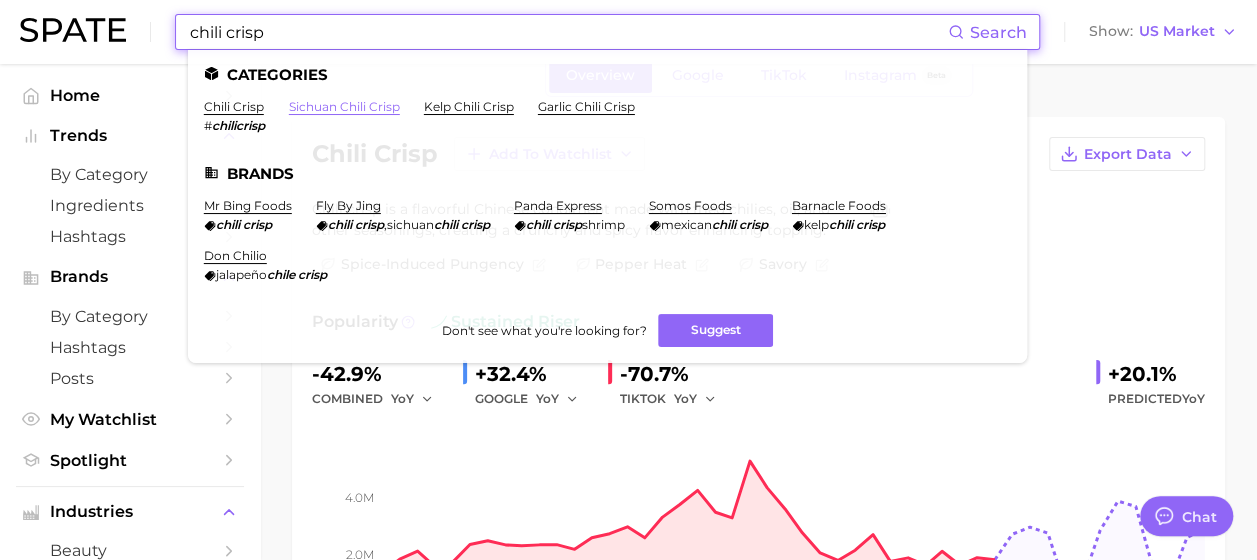 click on "sichuan chili crisp" at bounding box center [344, 106] 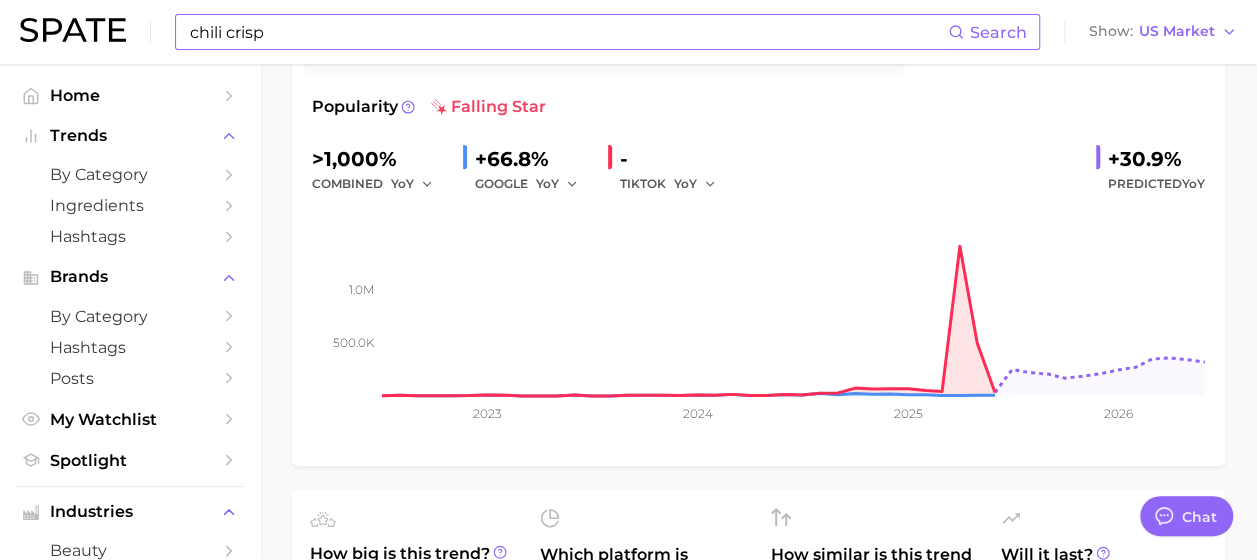 scroll, scrollTop: 0, scrollLeft: 0, axis: both 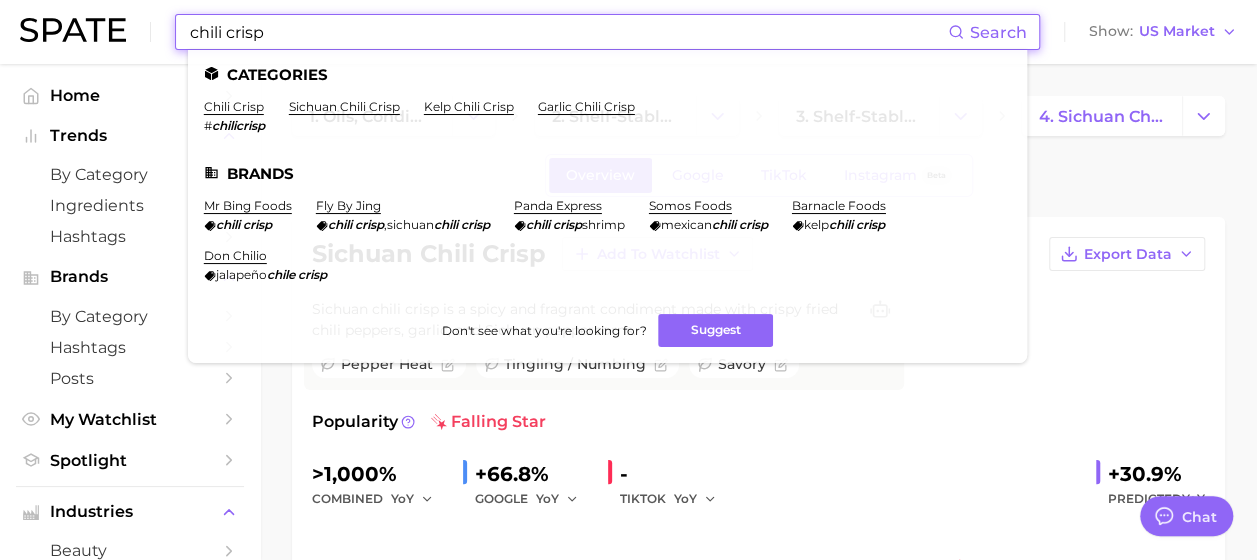 drag, startPoint x: 302, startPoint y: 36, endPoint x: 181, endPoint y: 36, distance: 121 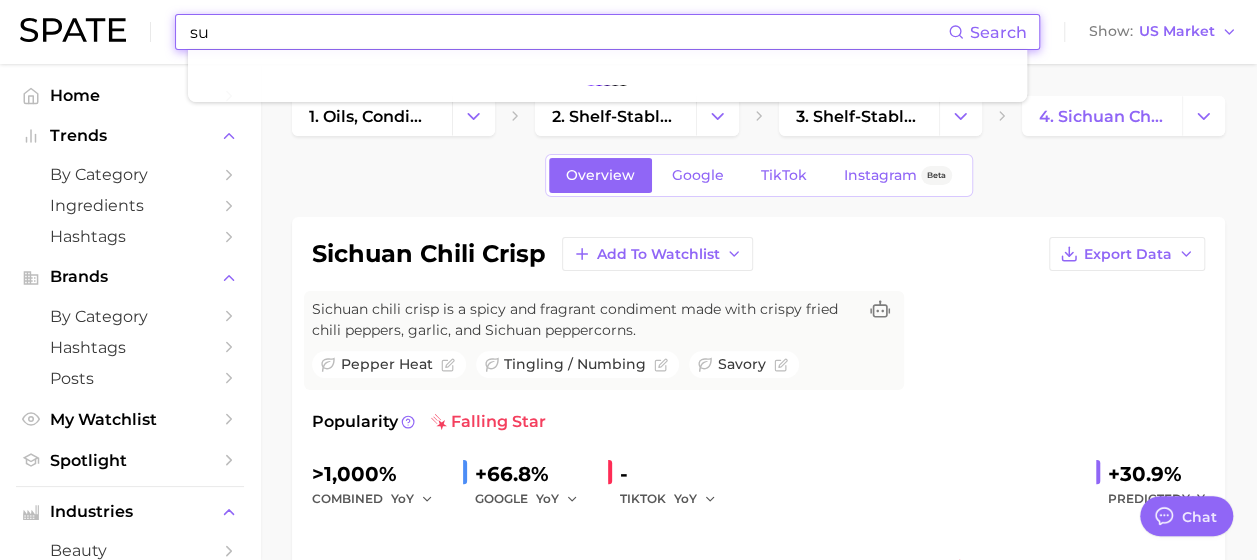 type on "s" 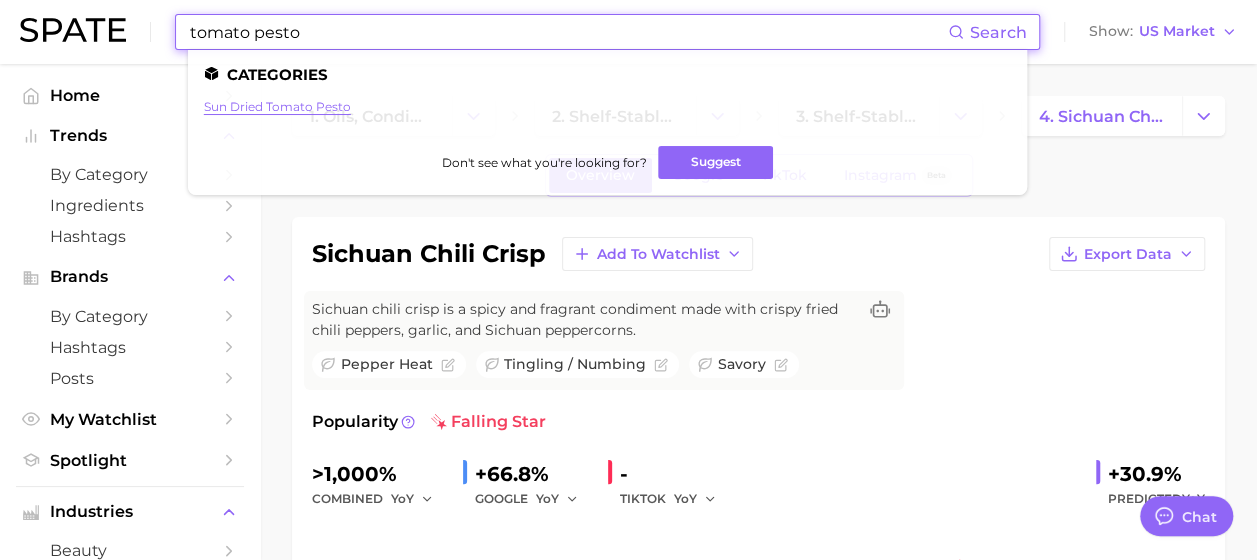 type on "tomato pesto" 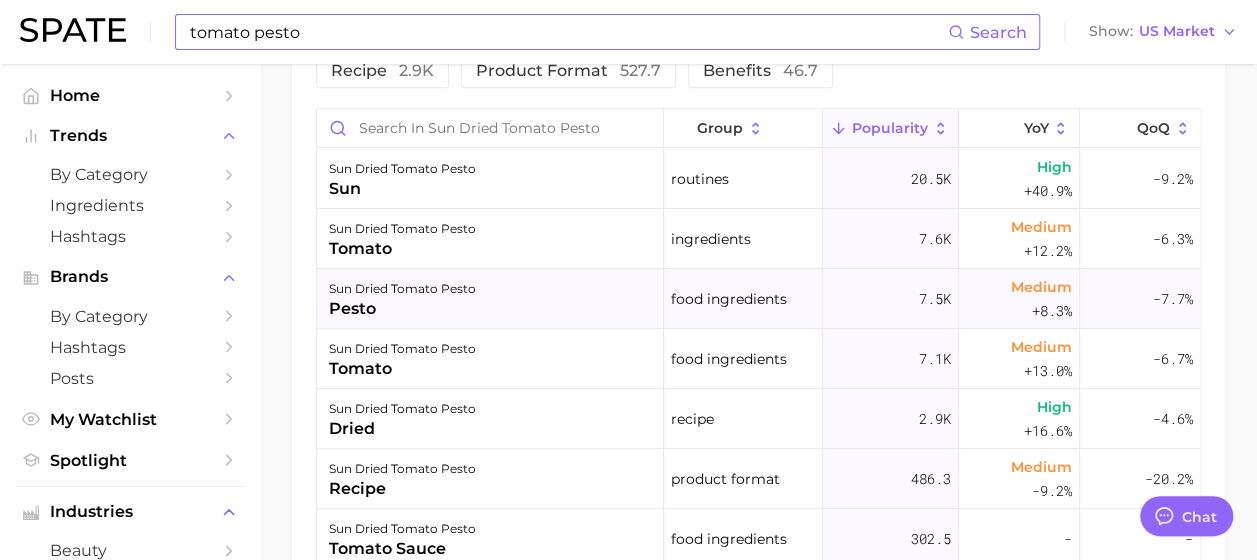 scroll, scrollTop: 1200, scrollLeft: 0, axis: vertical 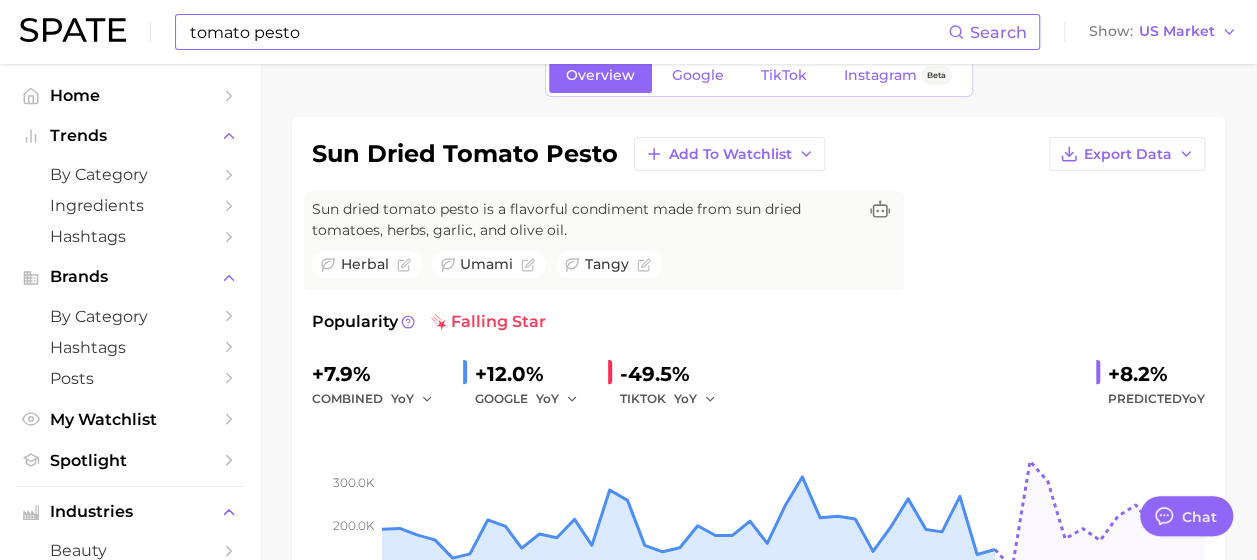 click on "Google" at bounding box center [698, 75] 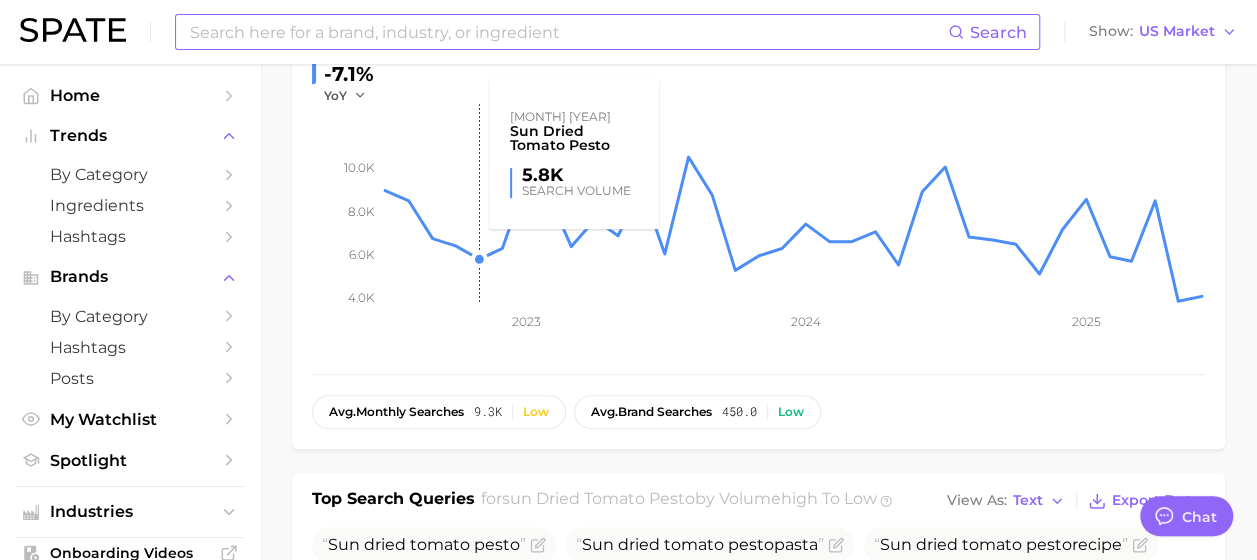 scroll, scrollTop: 100, scrollLeft: 0, axis: vertical 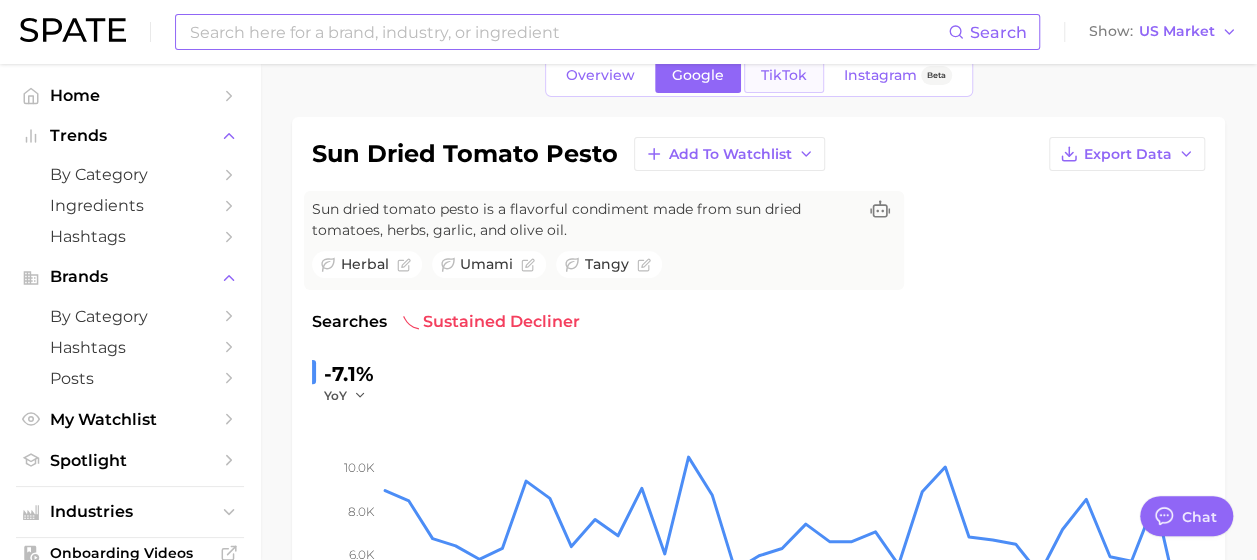 click on "TikTok" at bounding box center (784, 75) 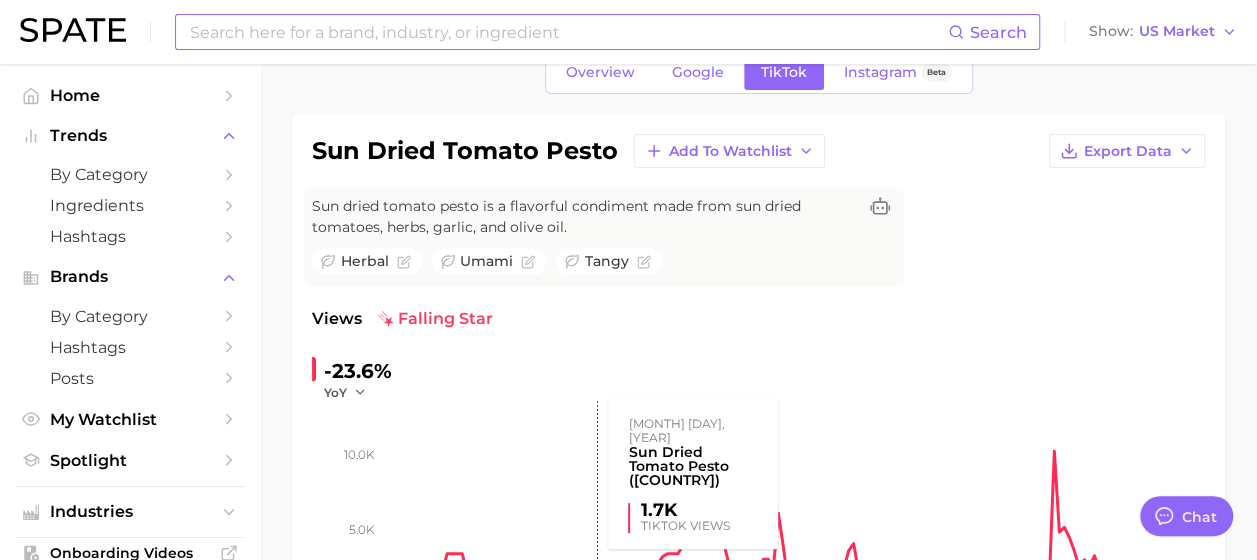 scroll, scrollTop: 0, scrollLeft: 0, axis: both 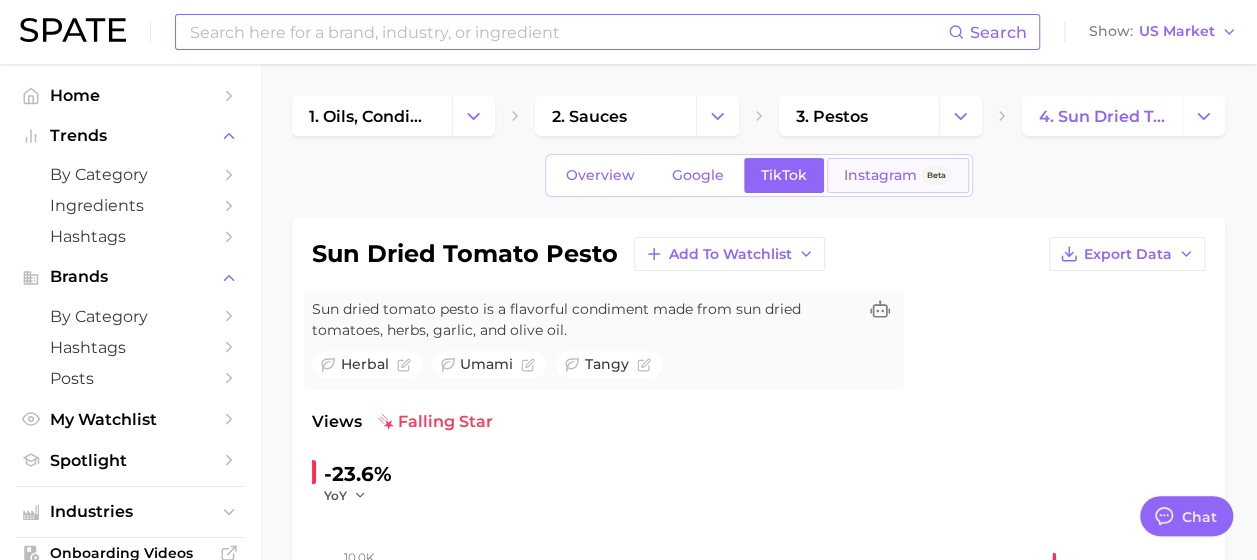 click on "Instagram" at bounding box center (880, 175) 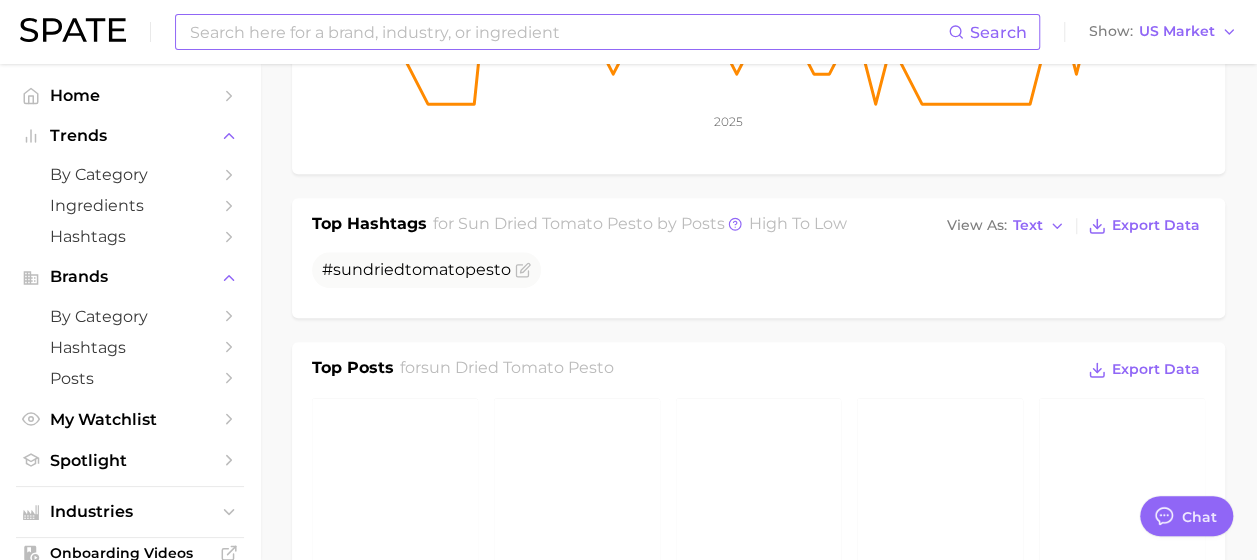 scroll, scrollTop: 0, scrollLeft: 0, axis: both 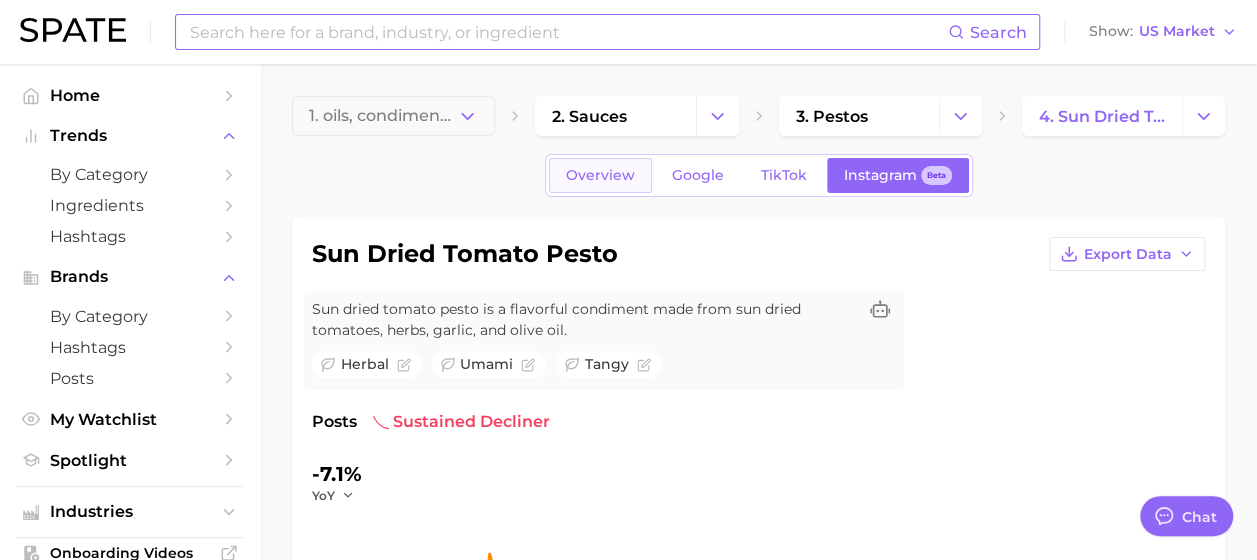 click on "Overview" at bounding box center [600, 175] 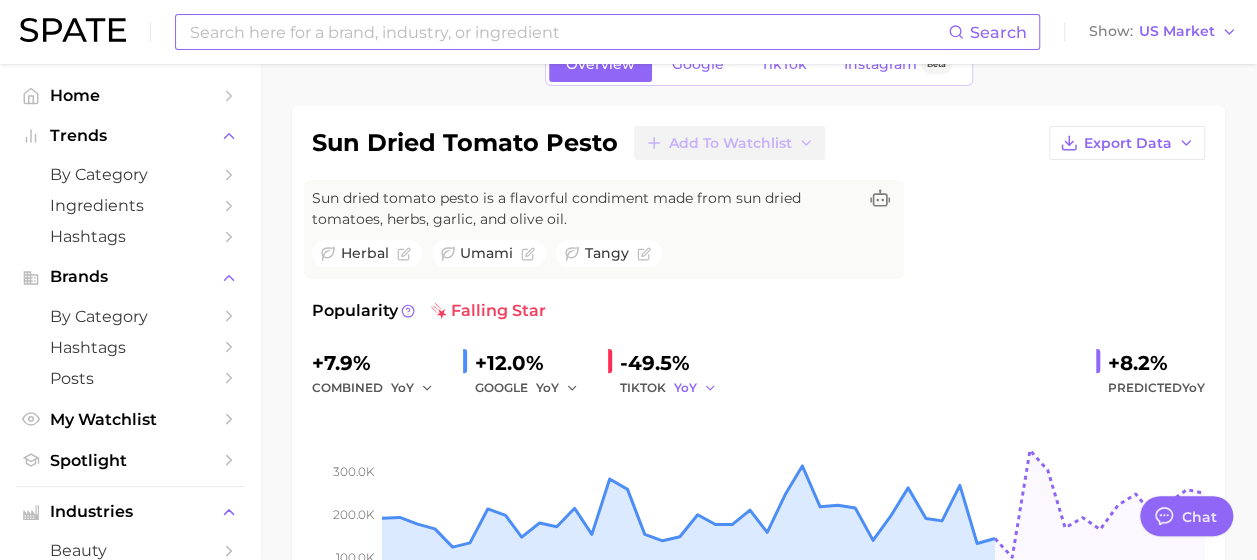 scroll, scrollTop: 200, scrollLeft: 0, axis: vertical 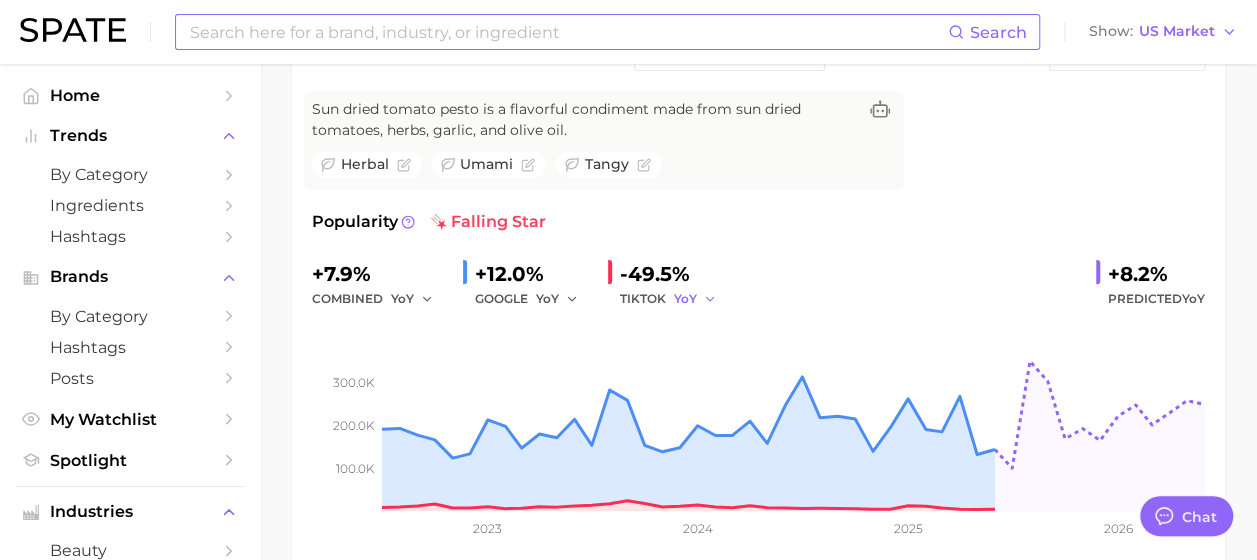 click on "YoY" at bounding box center (695, 299) 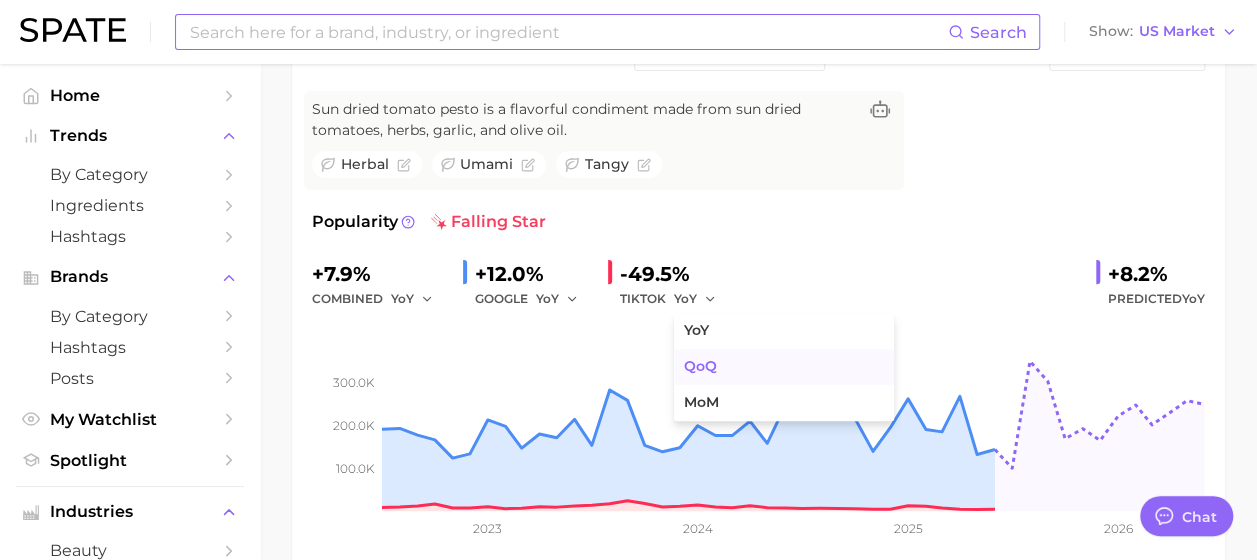 click on "QoQ" at bounding box center [784, 367] 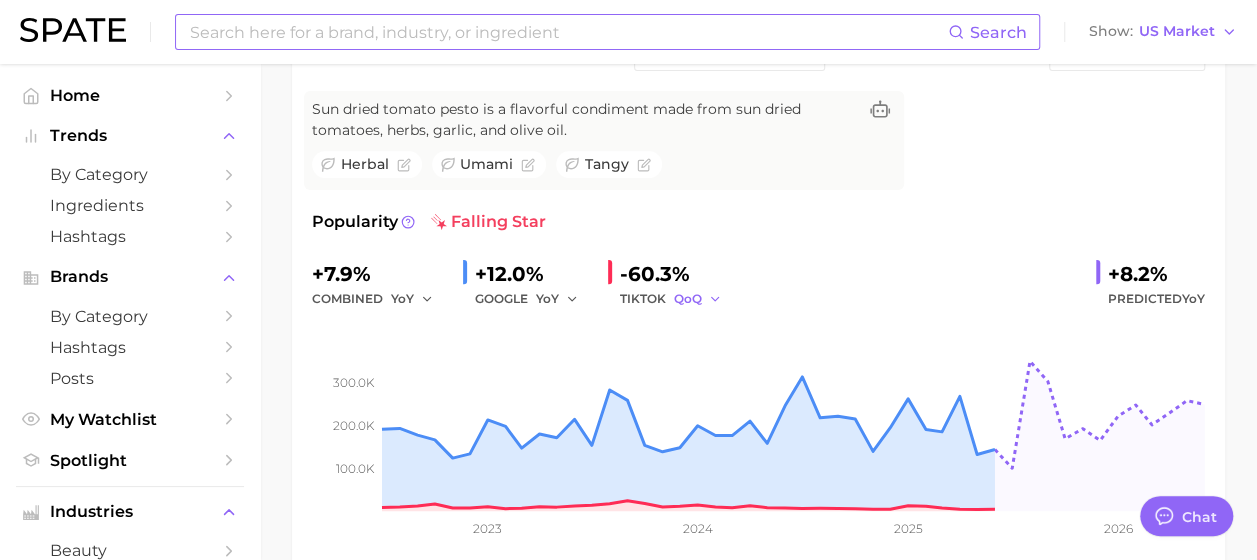 click on "QoQ" at bounding box center [698, 299] 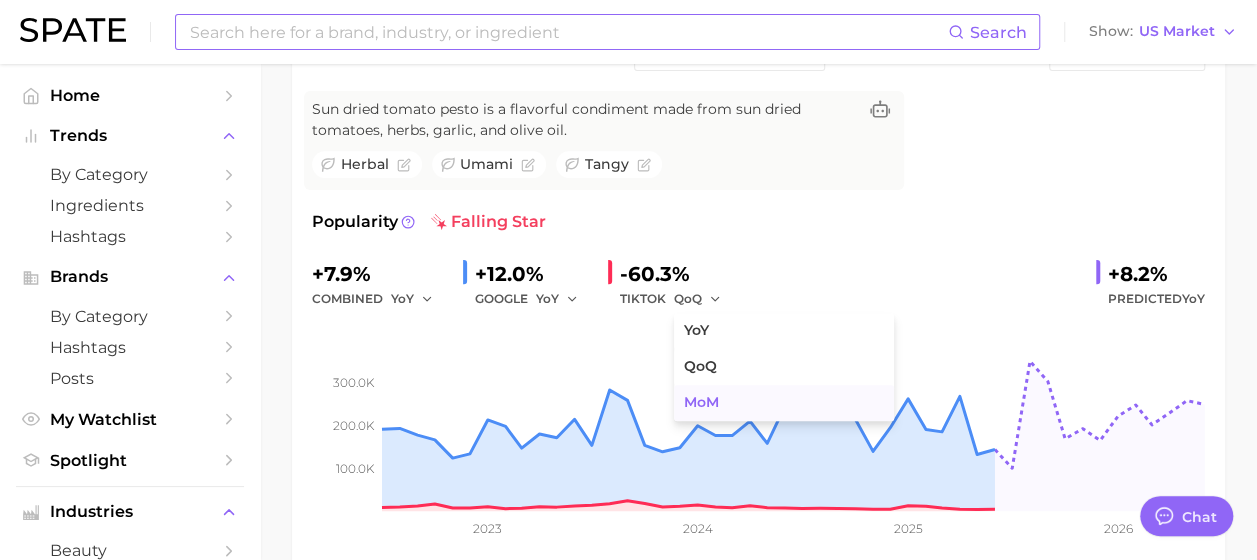 click on "MoM" at bounding box center [784, 403] 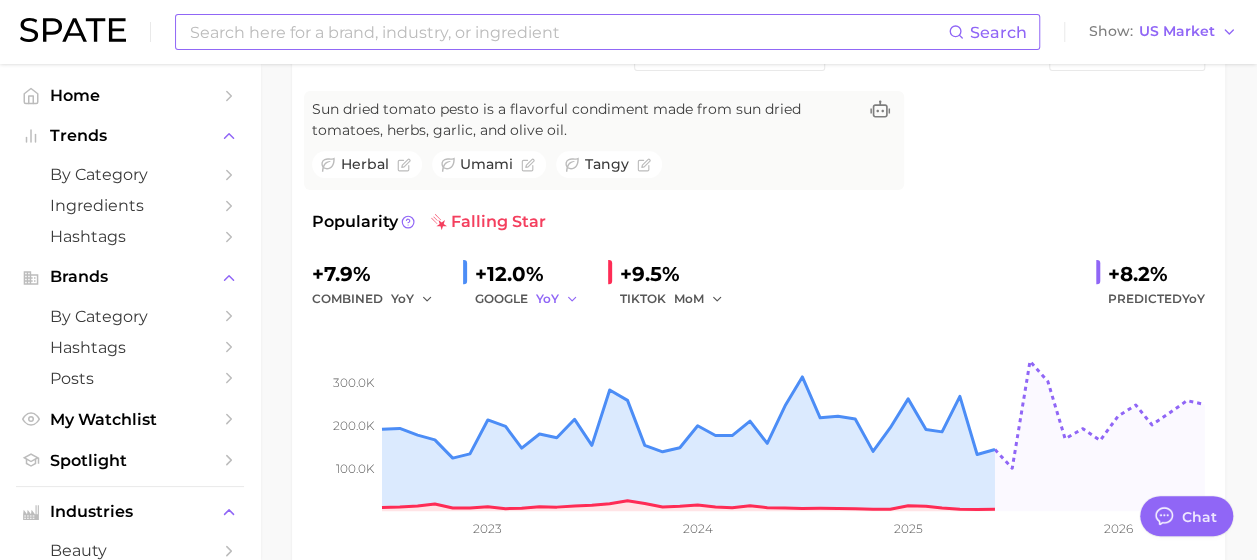 click on "YoY" at bounding box center [557, 299] 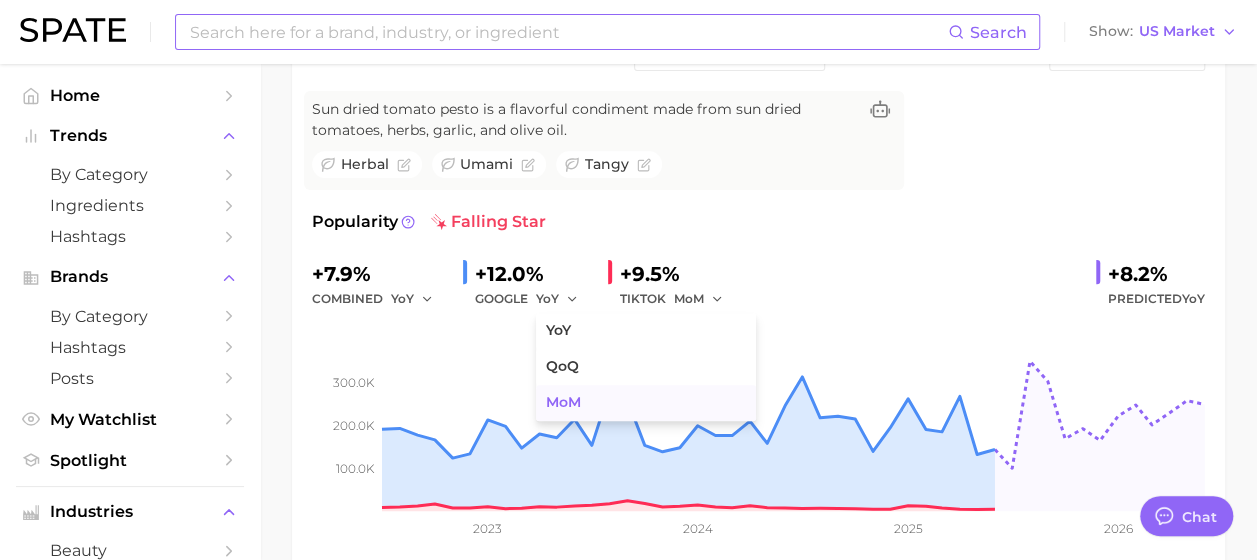 click on "MoM" at bounding box center (563, 402) 